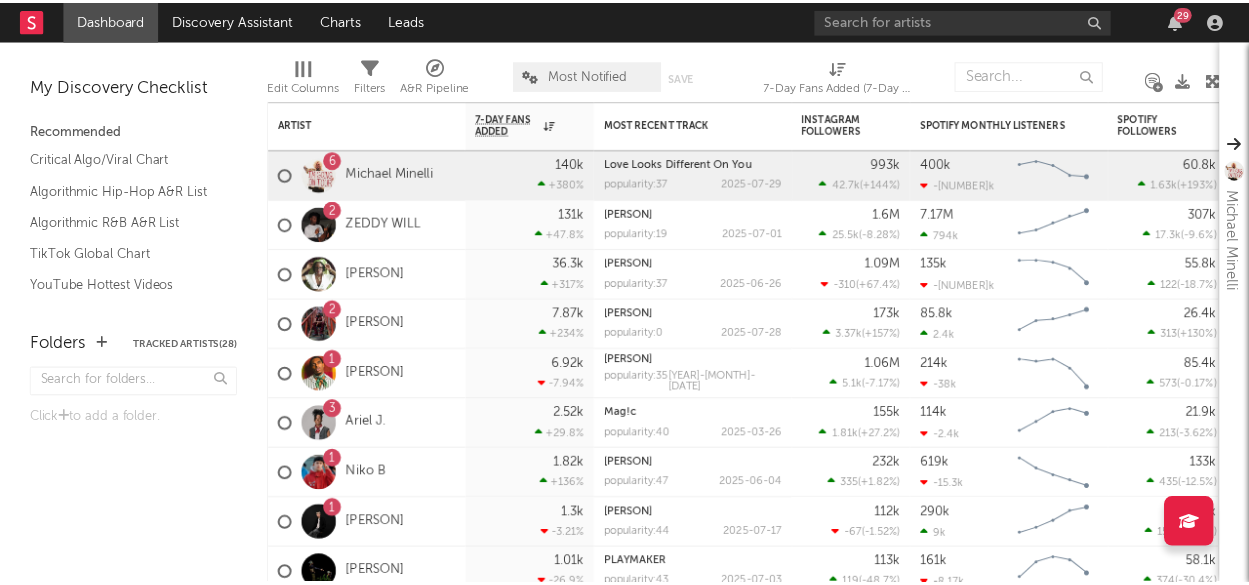 scroll, scrollTop: 0, scrollLeft: 0, axis: both 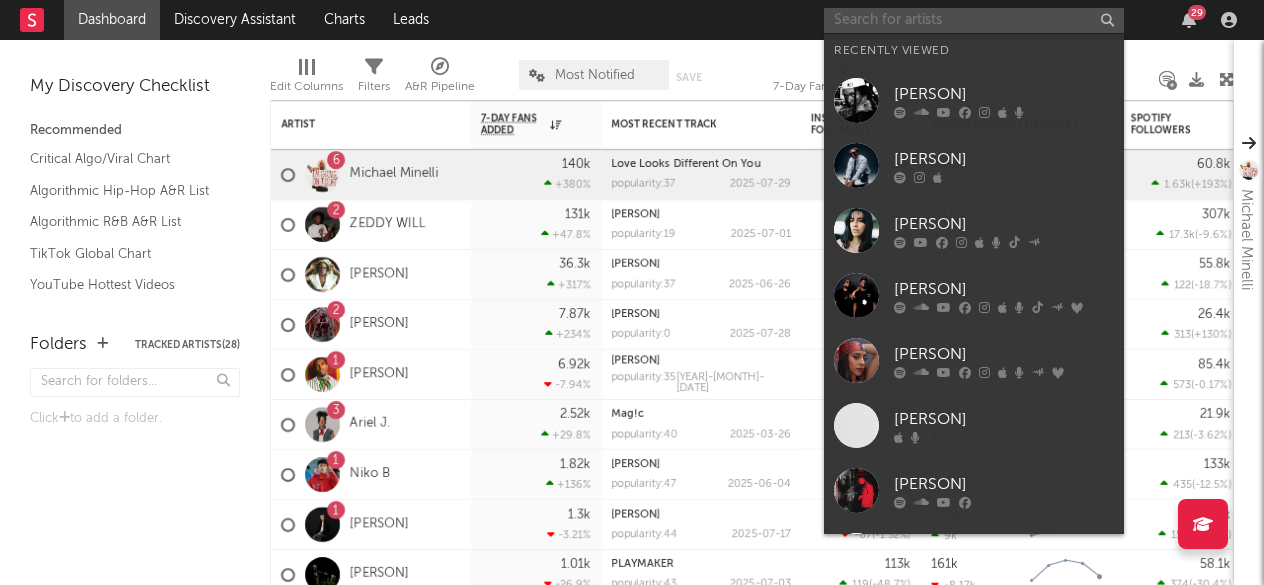 click at bounding box center (974, 20) 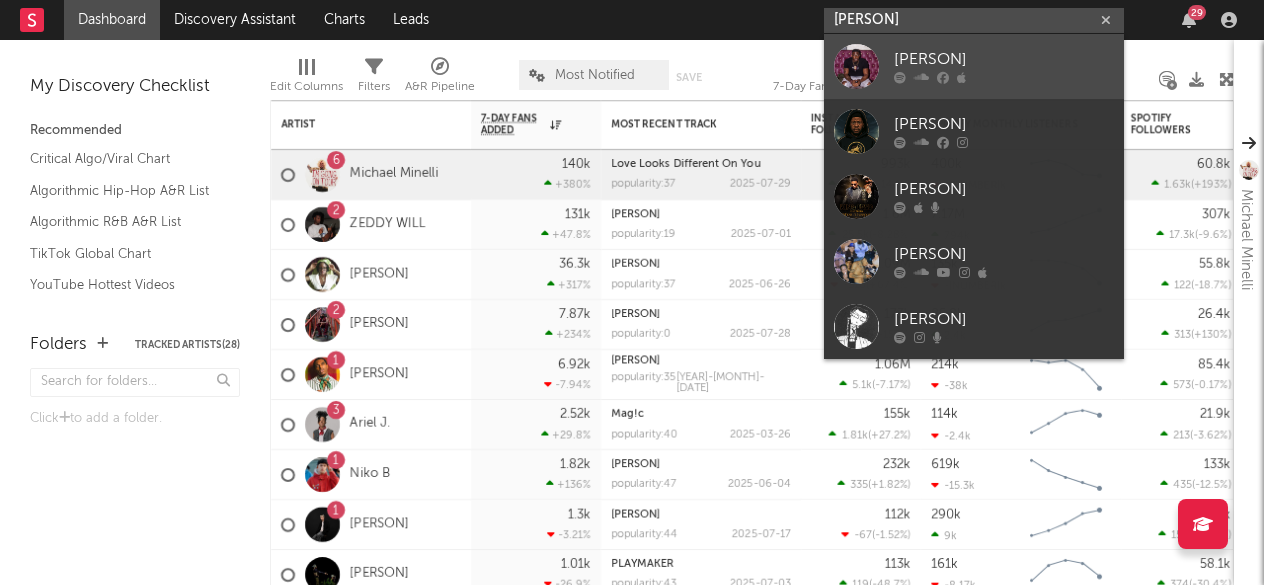 type on "[PERSON]" 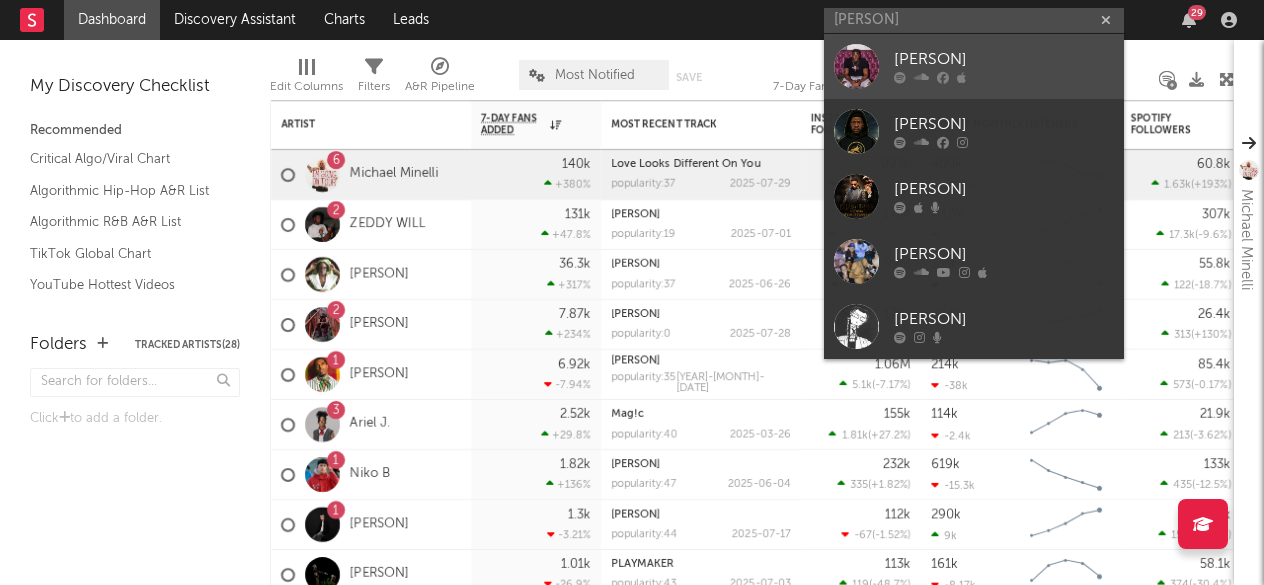 click at bounding box center (856, 66) 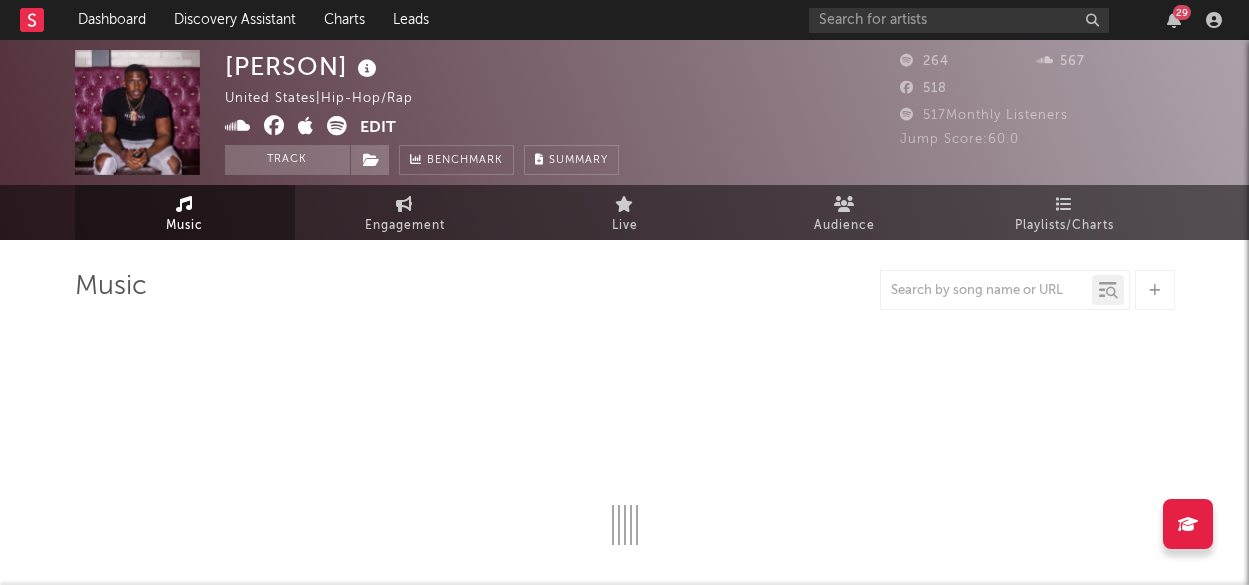 select on "6m" 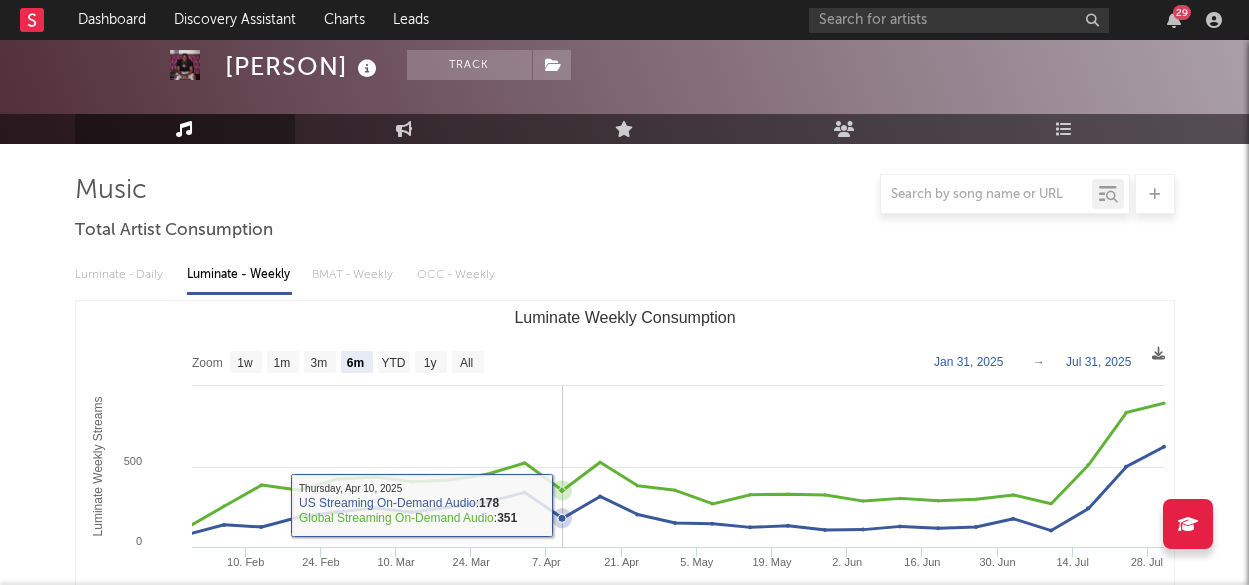 scroll, scrollTop: 0, scrollLeft: 0, axis: both 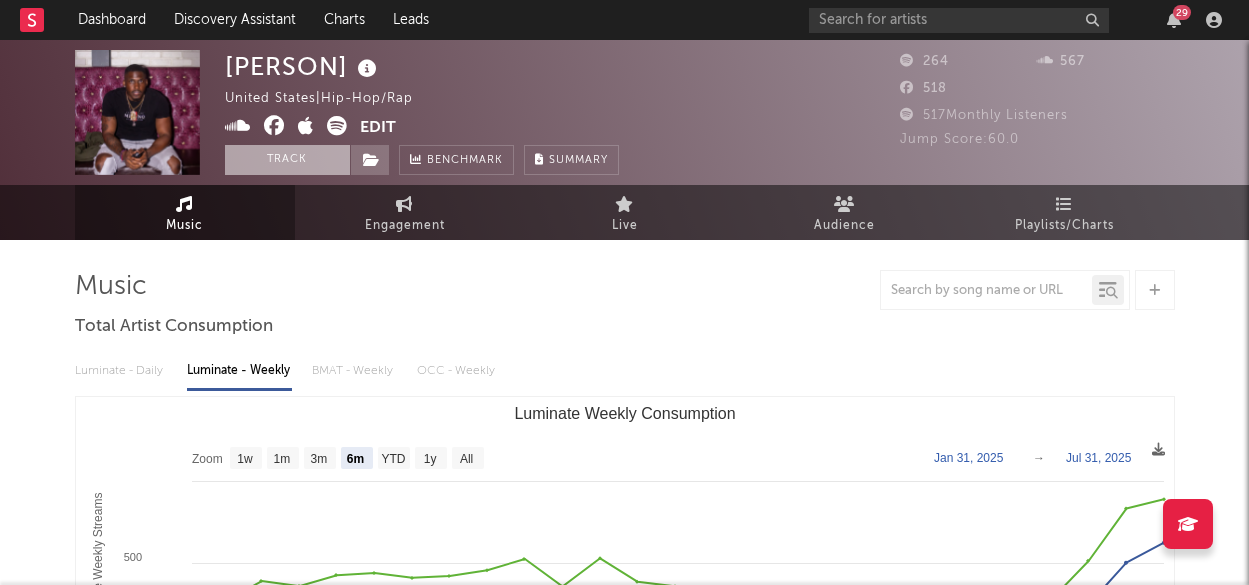 click on "Track" at bounding box center [287, 160] 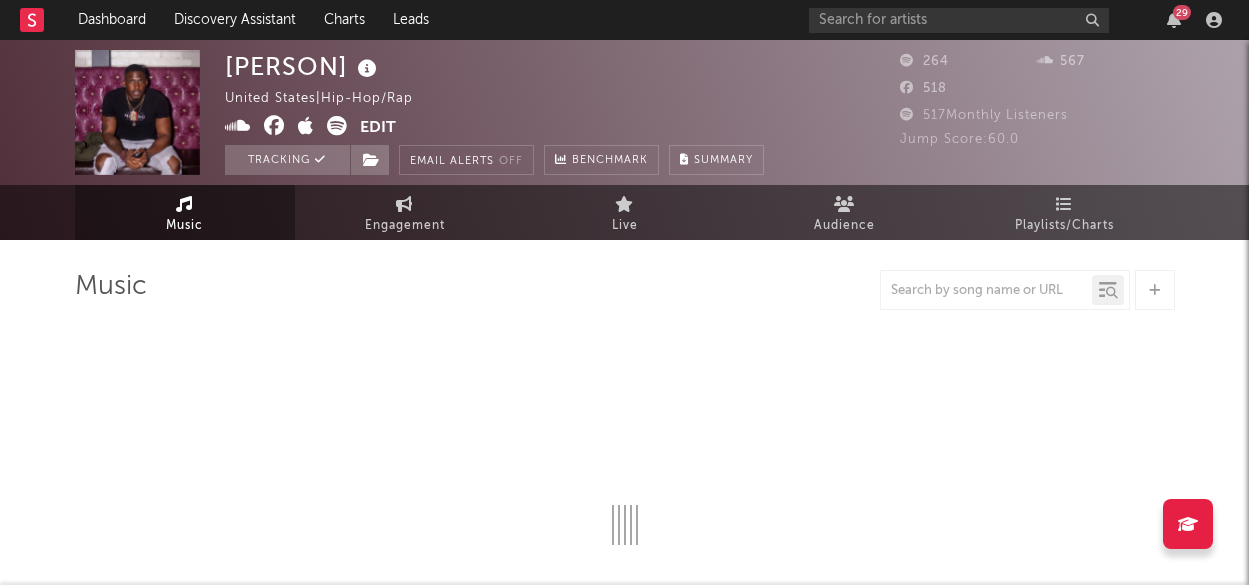 select on "6m" 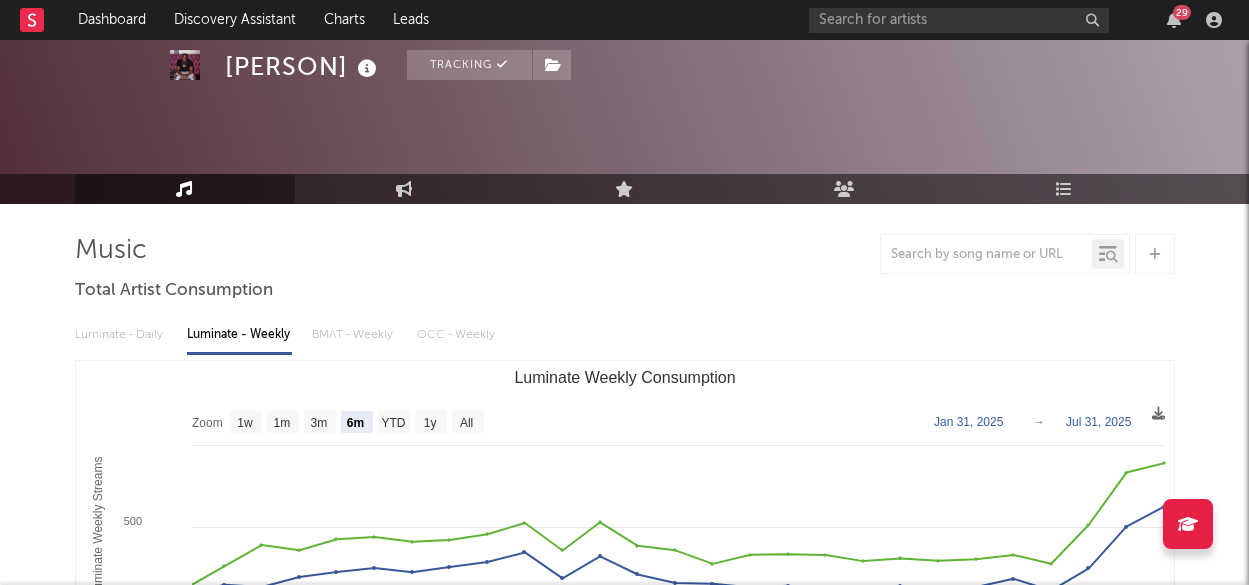 scroll, scrollTop: 0, scrollLeft: 0, axis: both 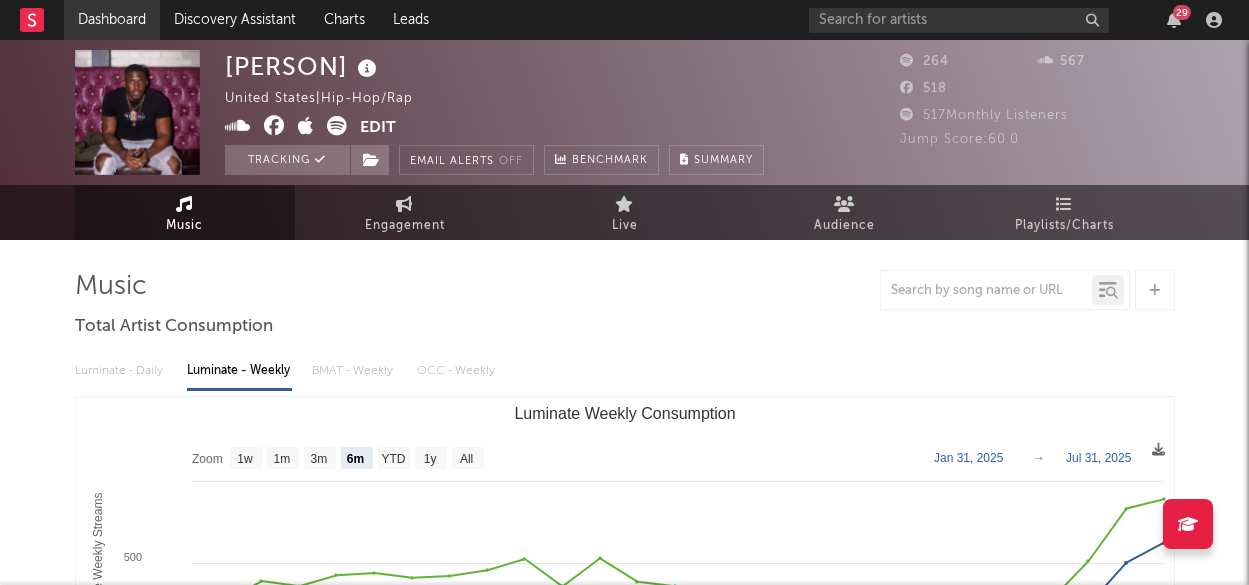 click on "Dashboard" at bounding box center [112, 20] 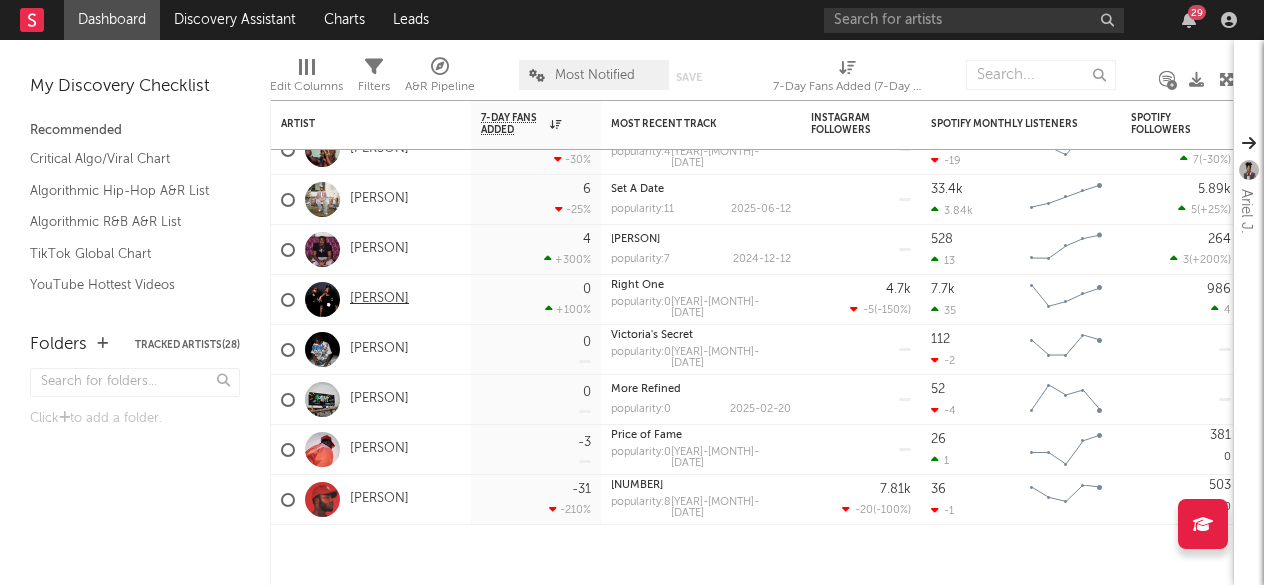 click on "[PERSON]" at bounding box center [379, 299] 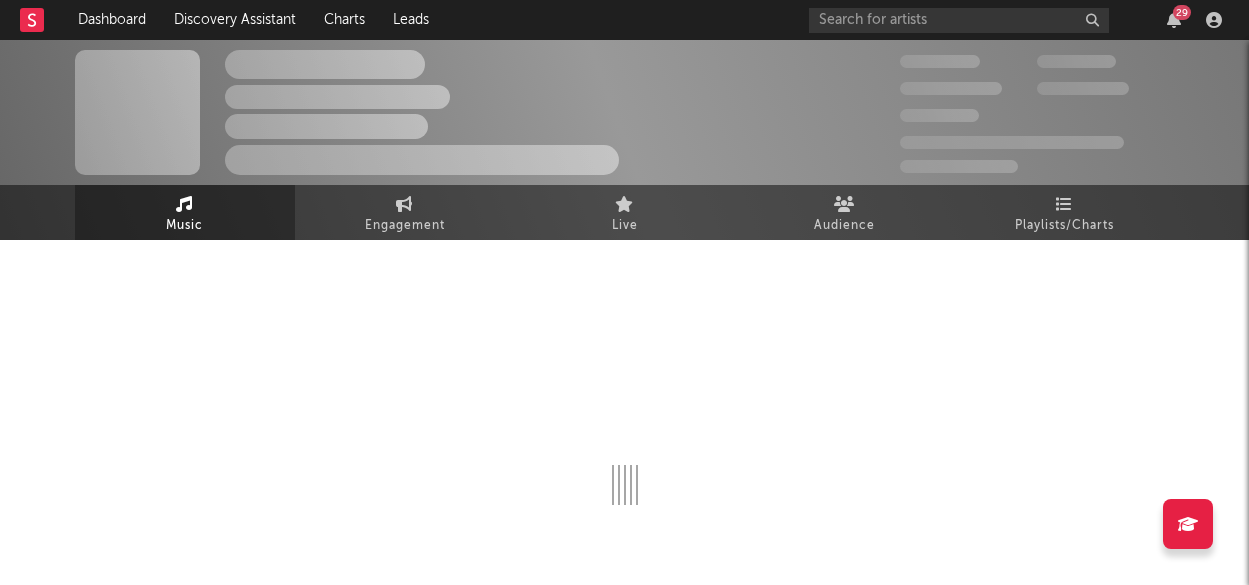 select on "1w" 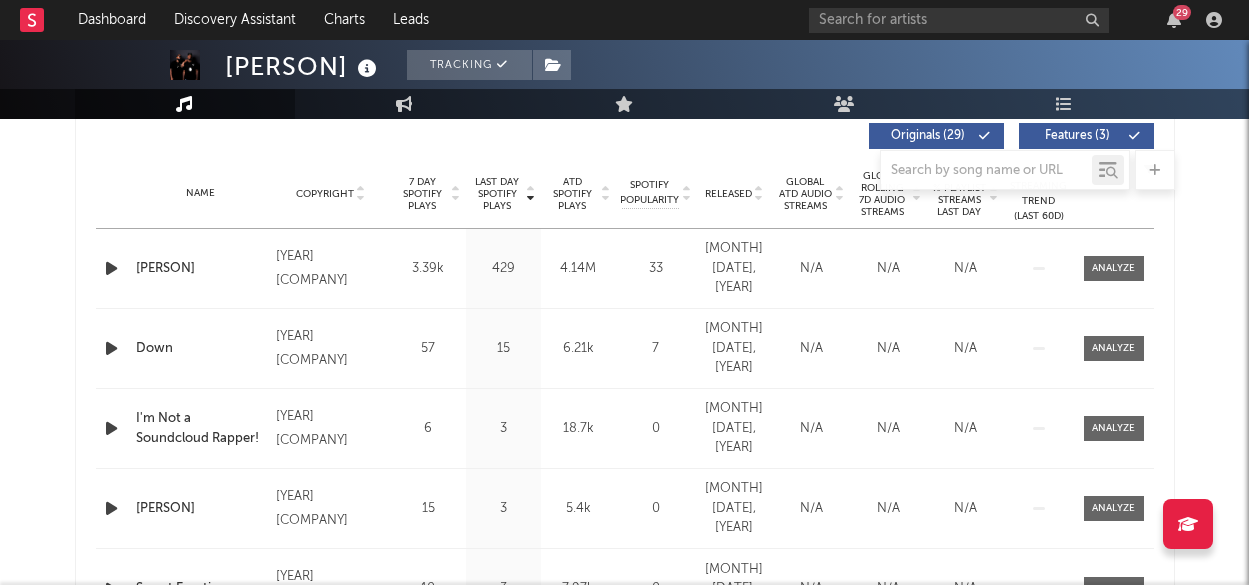 scroll, scrollTop: 800, scrollLeft: 0, axis: vertical 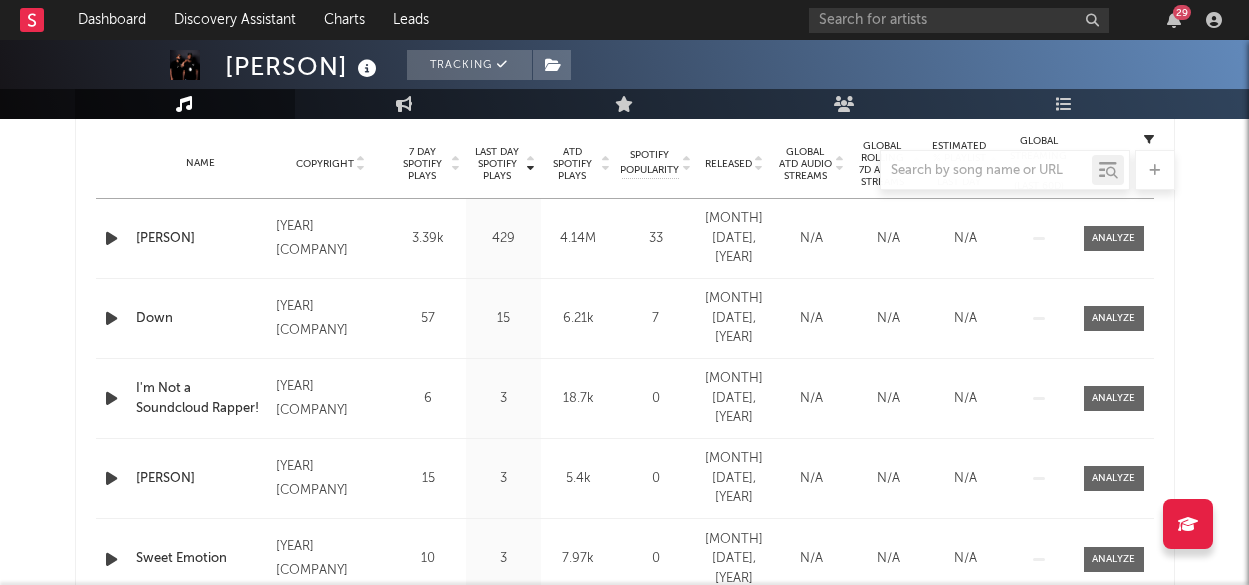 click on "Down" at bounding box center [201, 319] 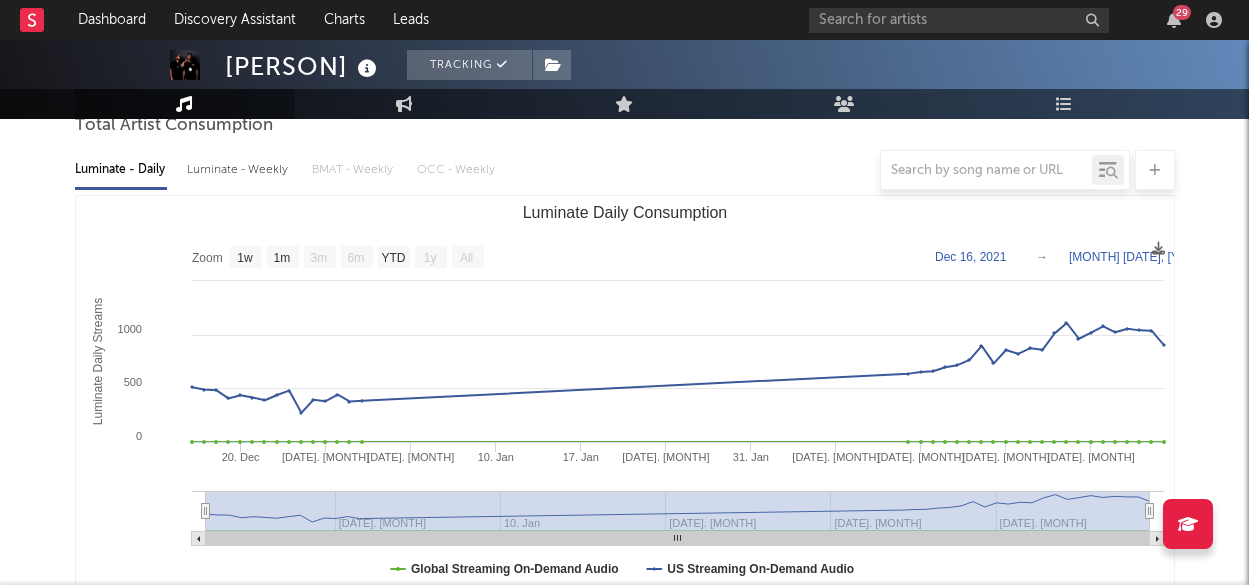 scroll, scrollTop: 200, scrollLeft: 0, axis: vertical 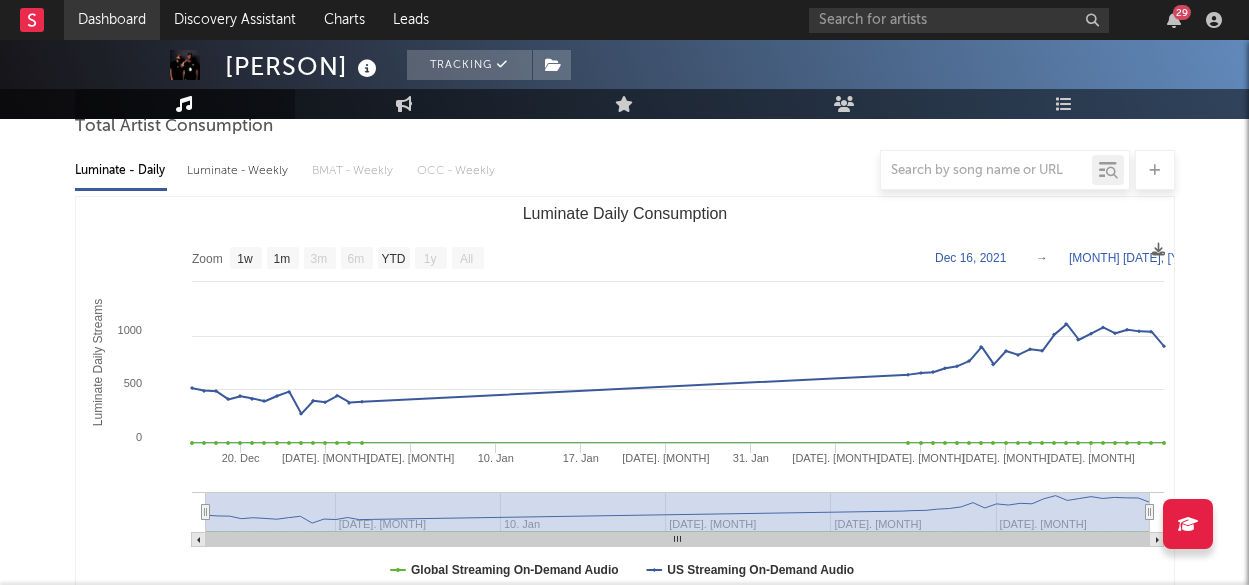 click on "Dashboard" at bounding box center (112, 20) 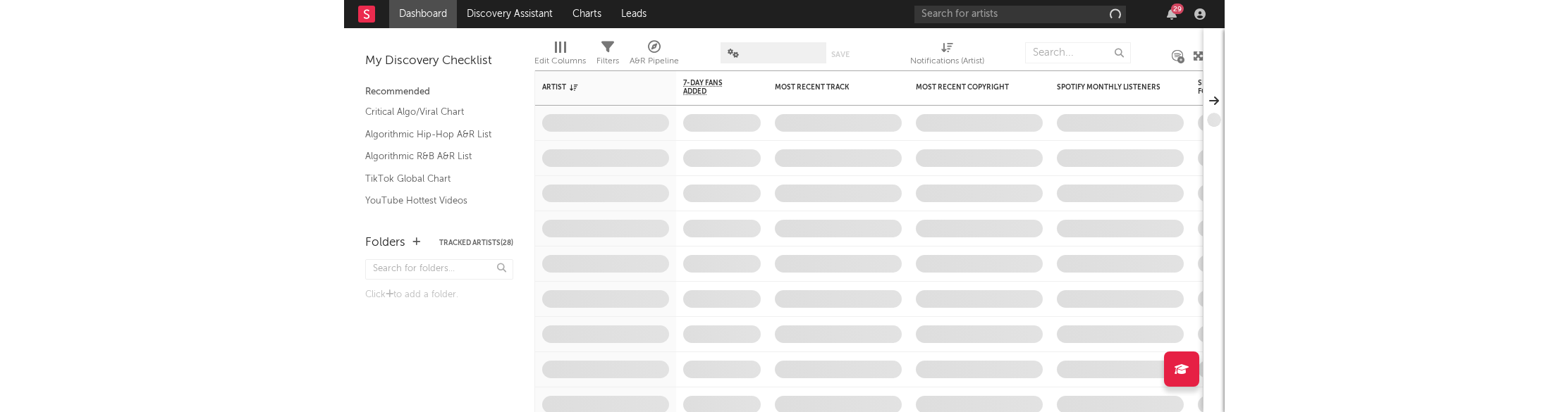 scroll, scrollTop: 0, scrollLeft: 0, axis: both 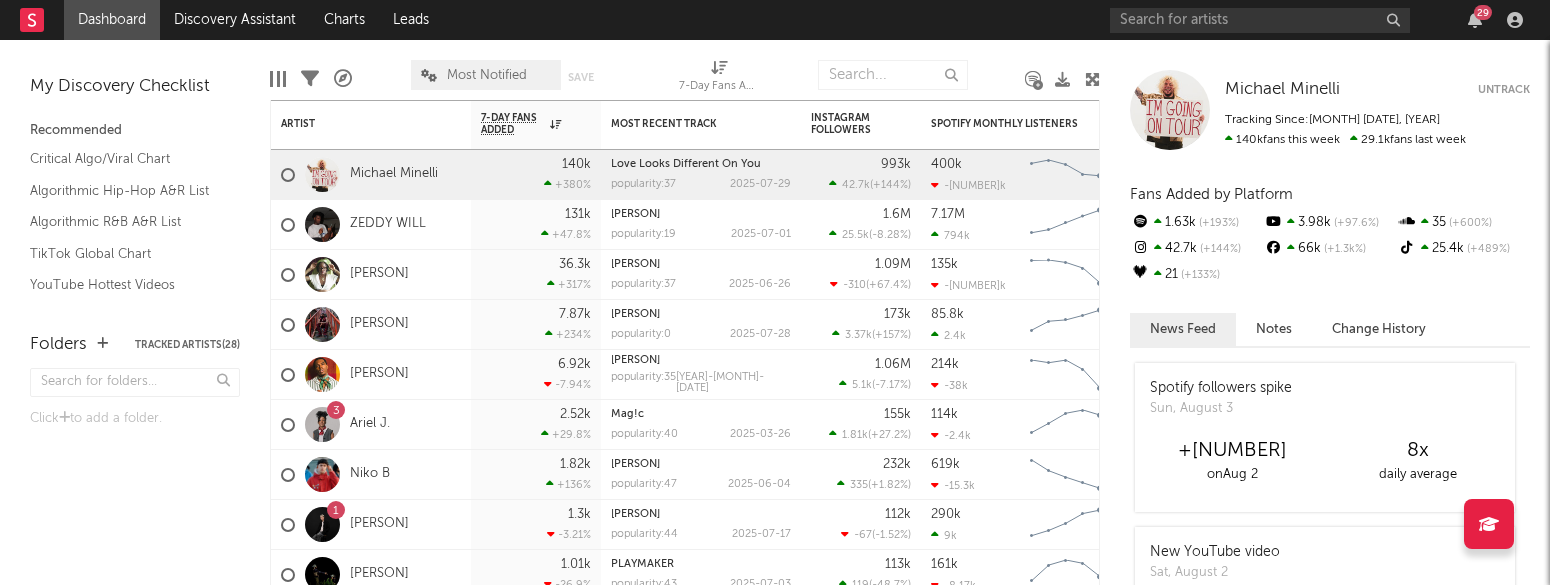 click at bounding box center (1033, 79) 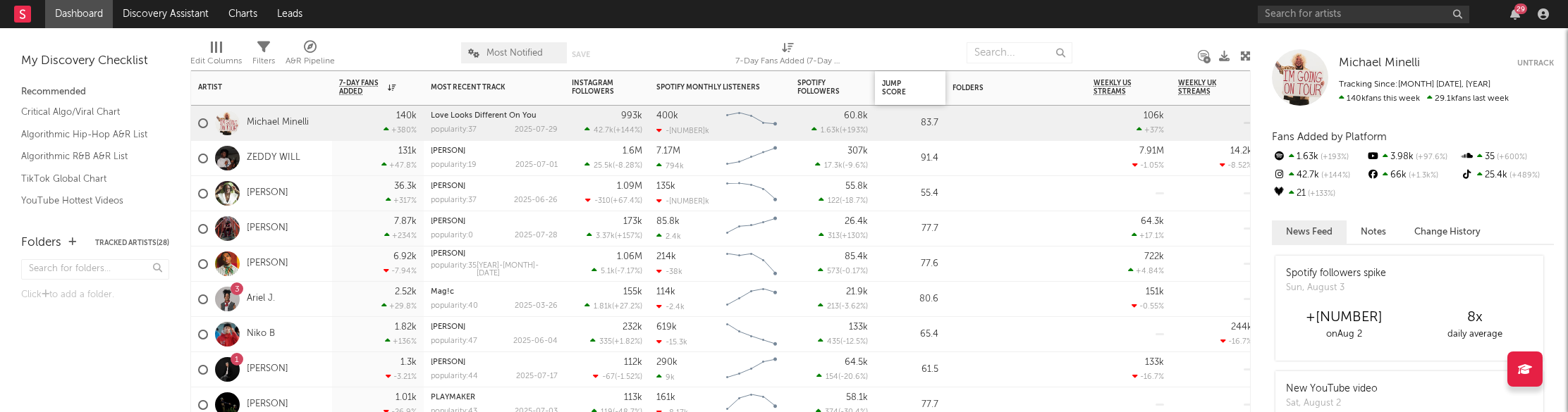 click on "Jump Score" at bounding box center (910, 88) 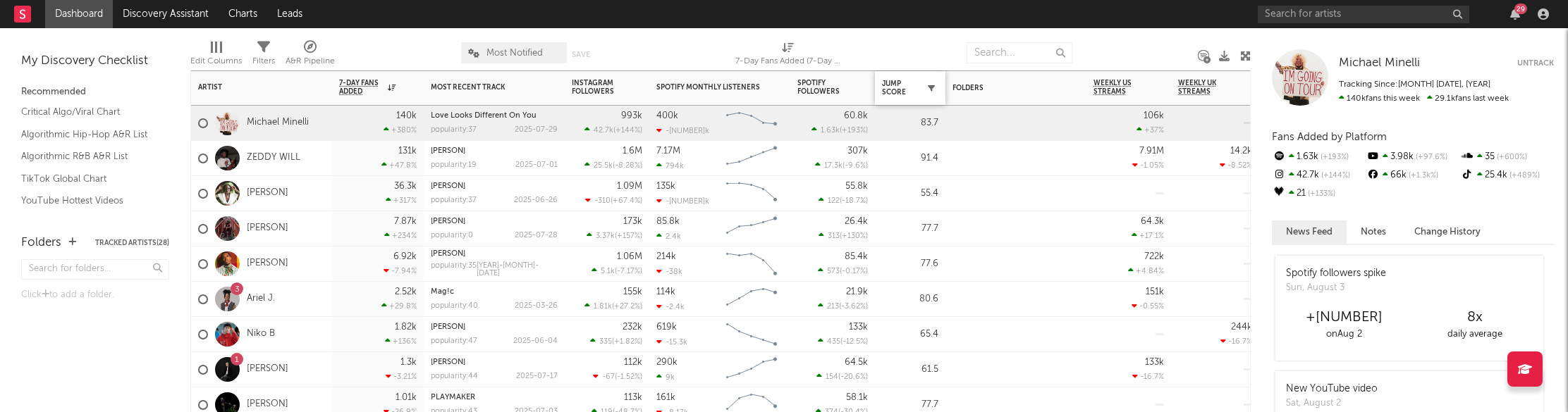 click at bounding box center [931, 88] 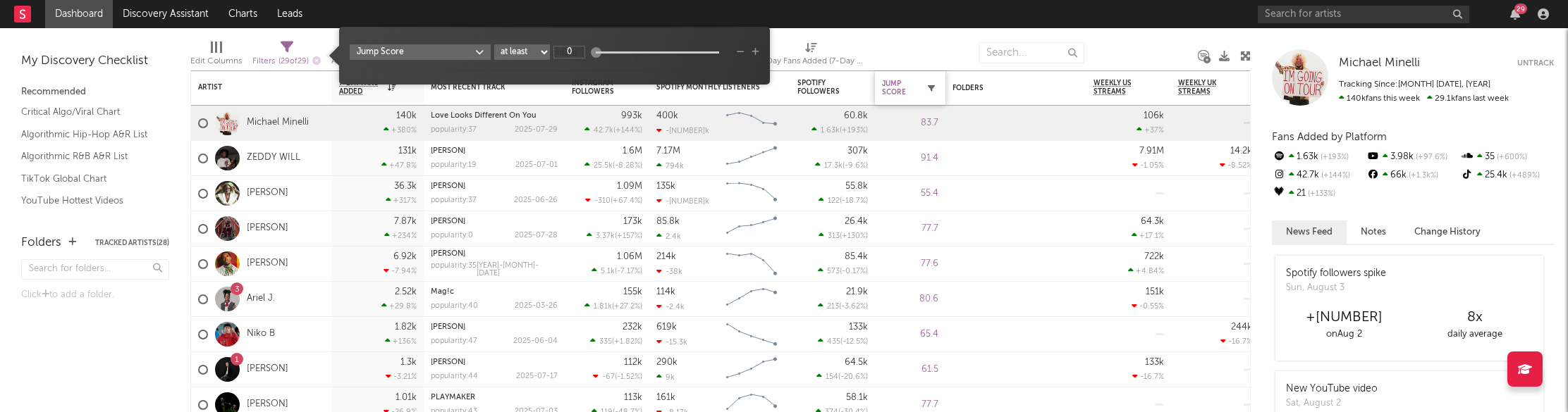 click at bounding box center (931, 88) 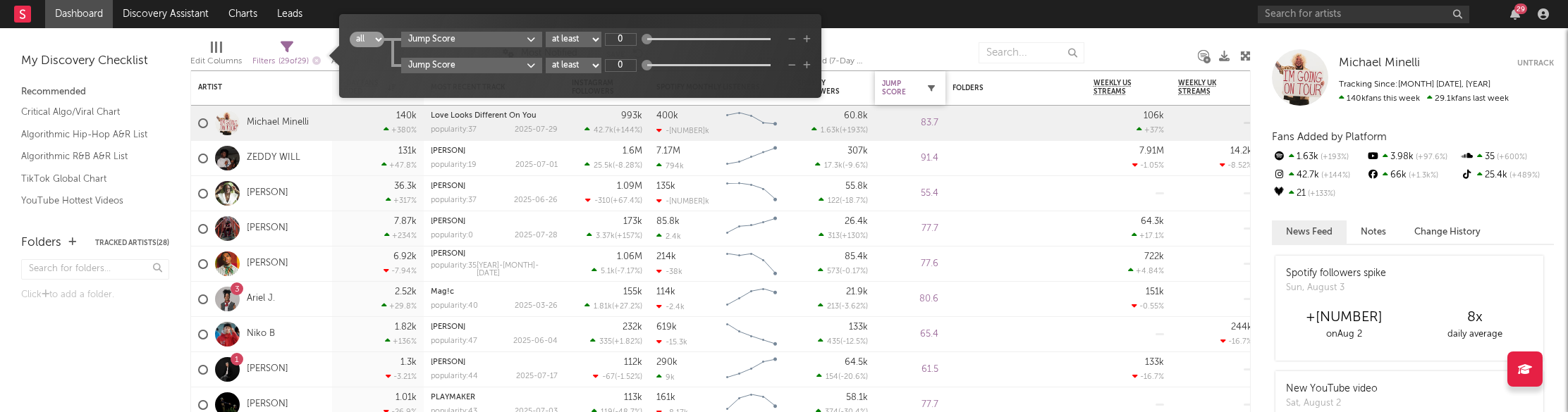 click at bounding box center [931, 88] 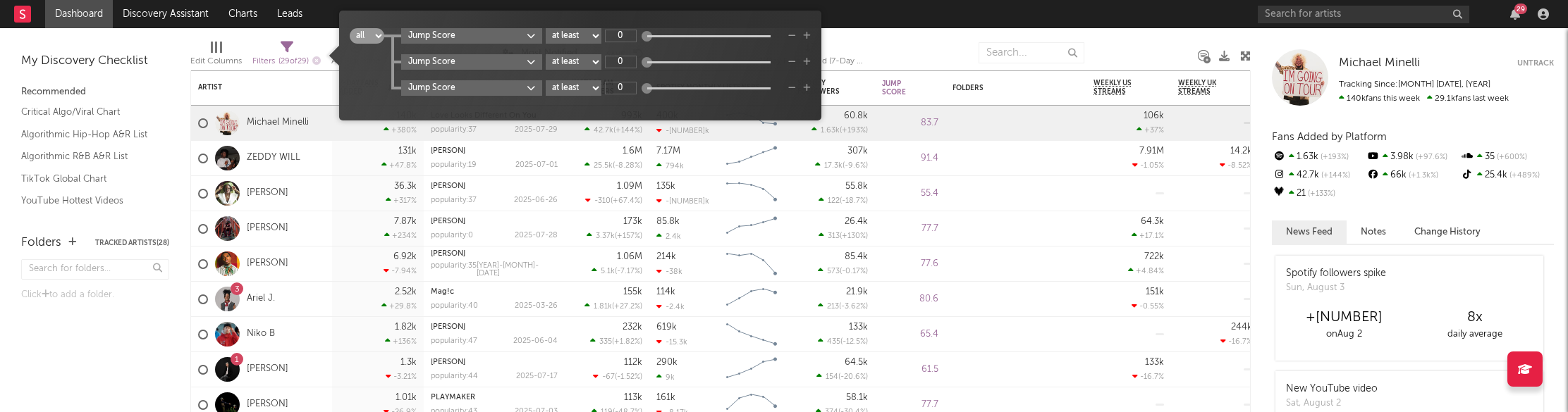 click at bounding box center [921, 53] 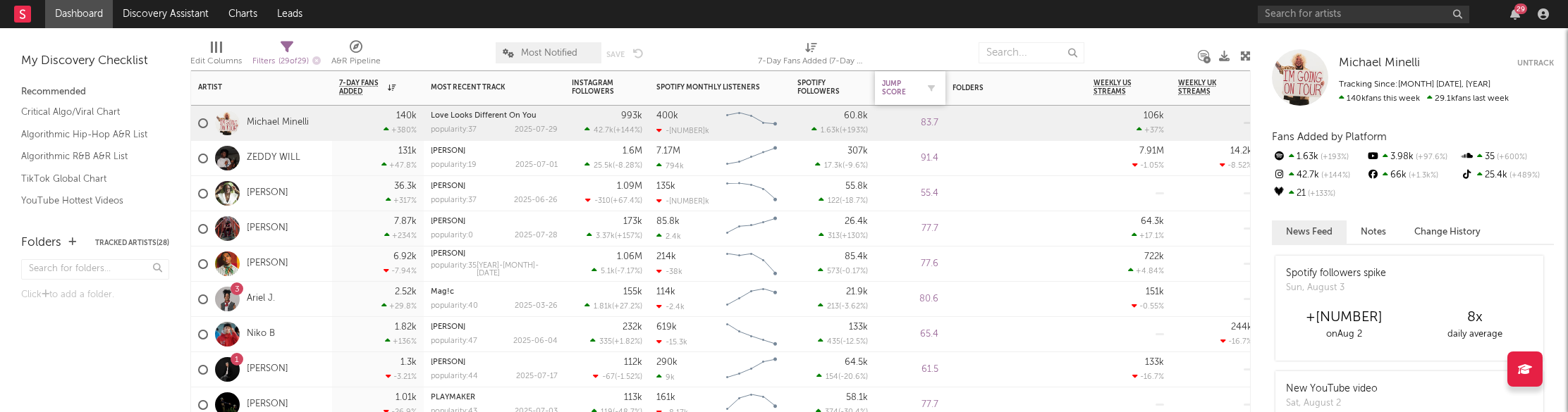 click on "Jump Score" at bounding box center [900, 88] 